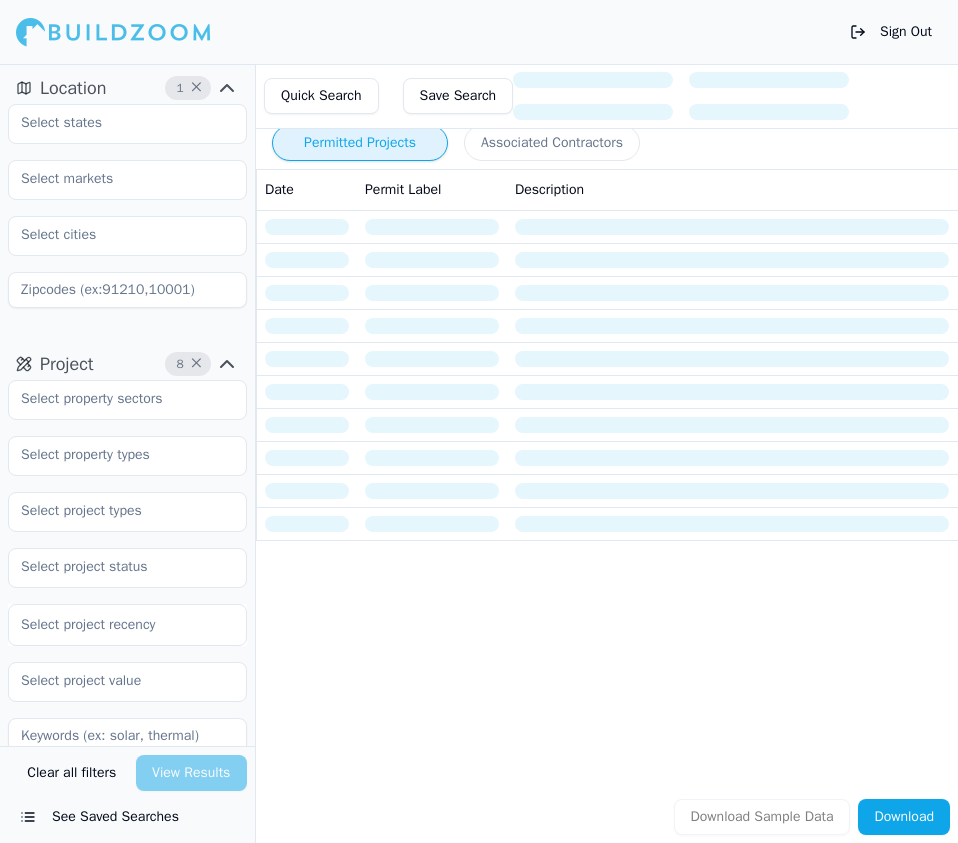 scroll, scrollTop: 0, scrollLeft: 0, axis: both 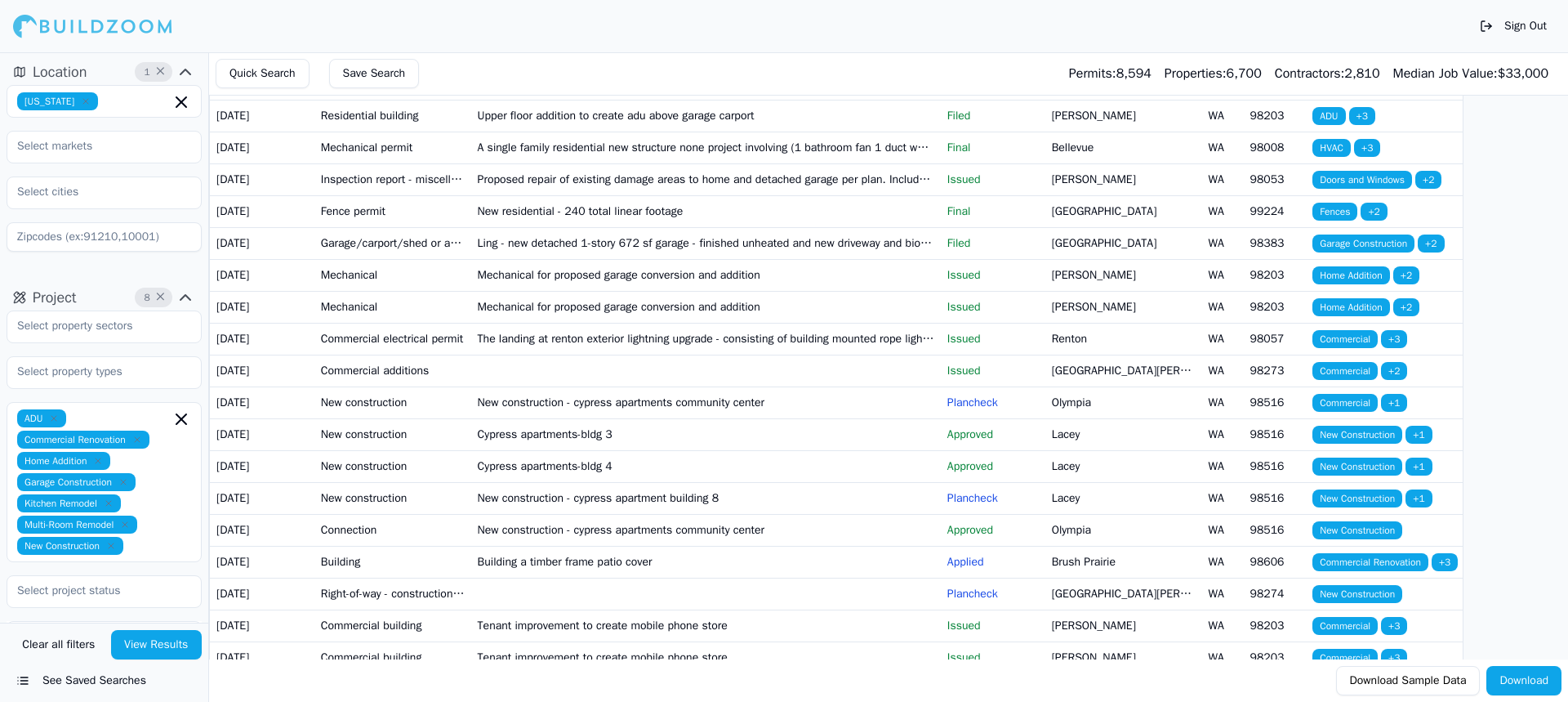 click on "Proposed repair of existing damage areas to home and detached garage per plan. Includes roof and trusses of home as well as wall repair and window replacement" at bounding box center (706, 179) 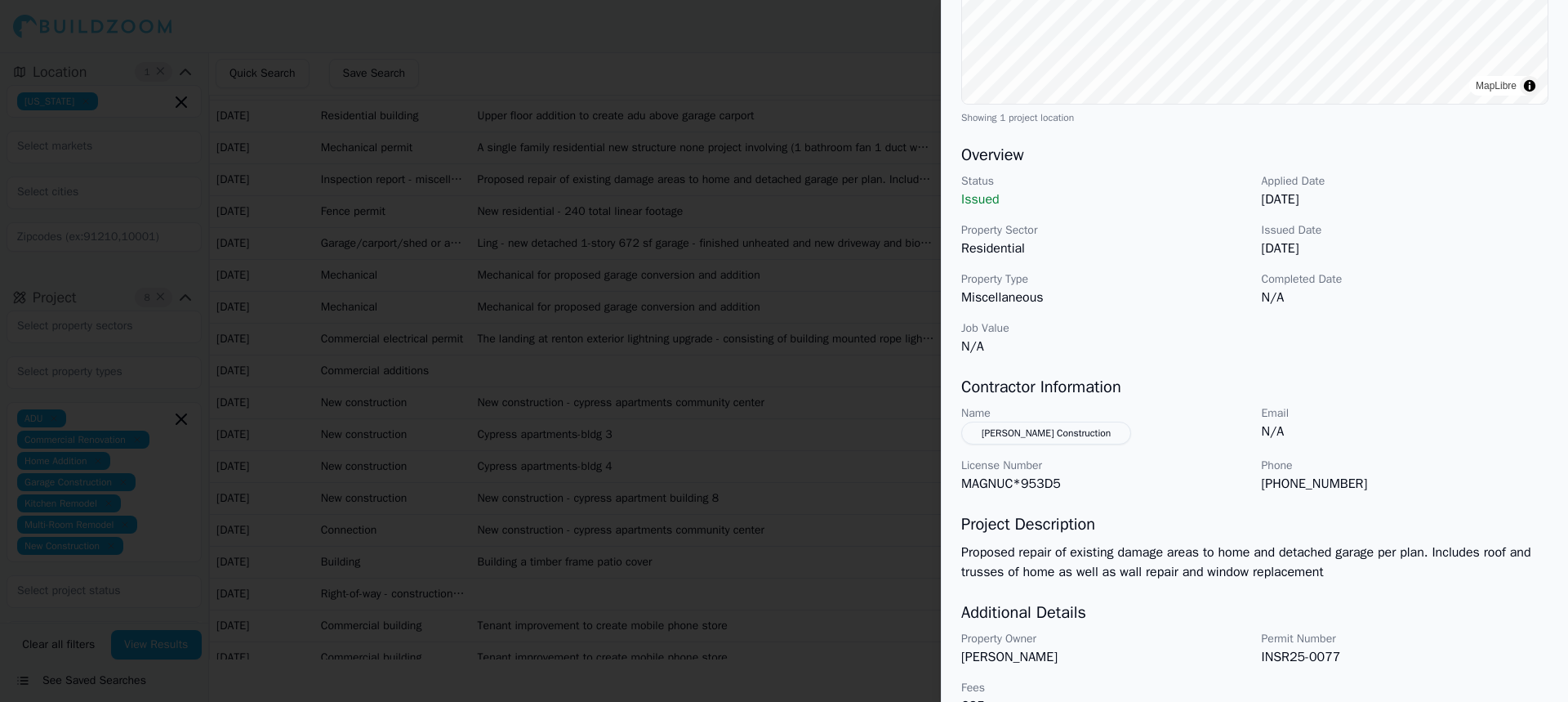 scroll, scrollTop: 404, scrollLeft: 0, axis: vertical 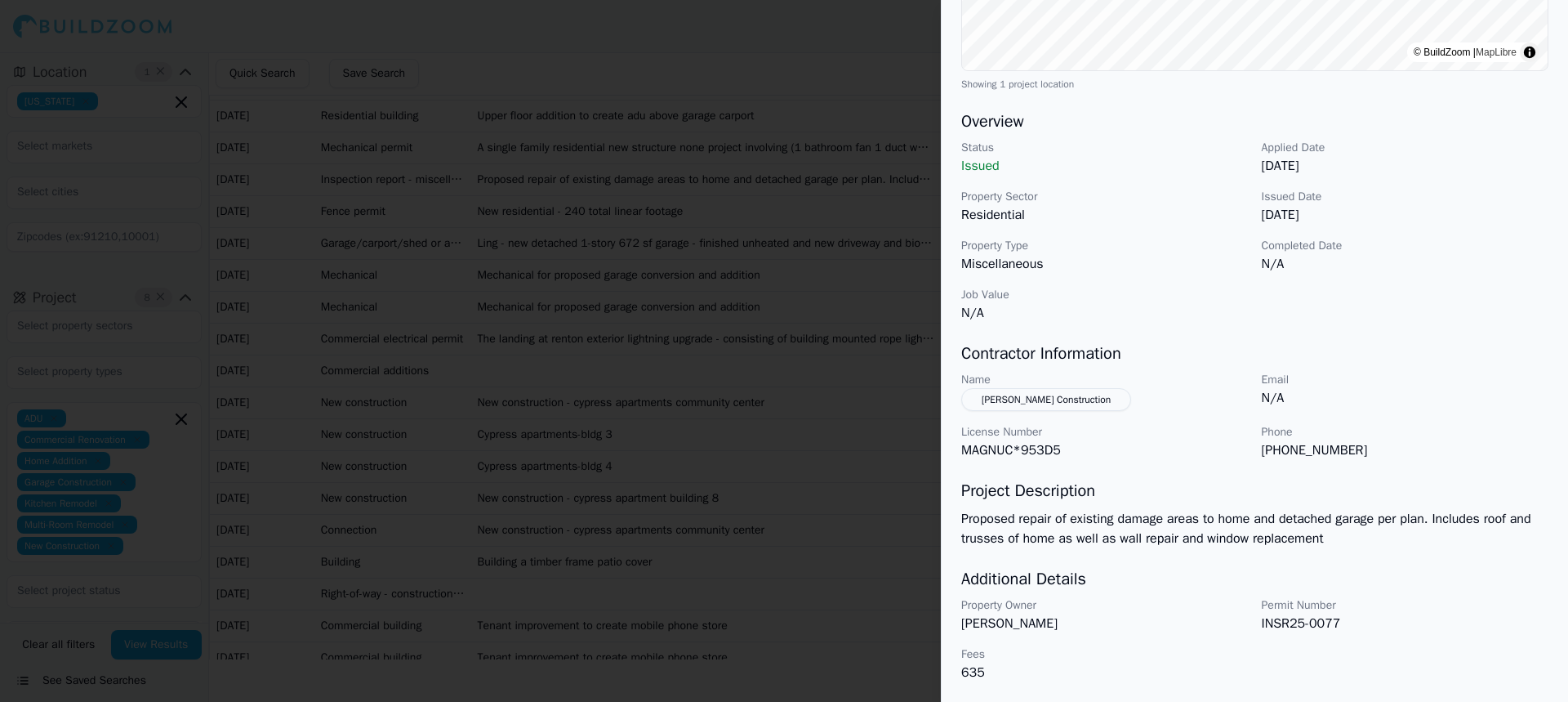 click at bounding box center (784, 351) 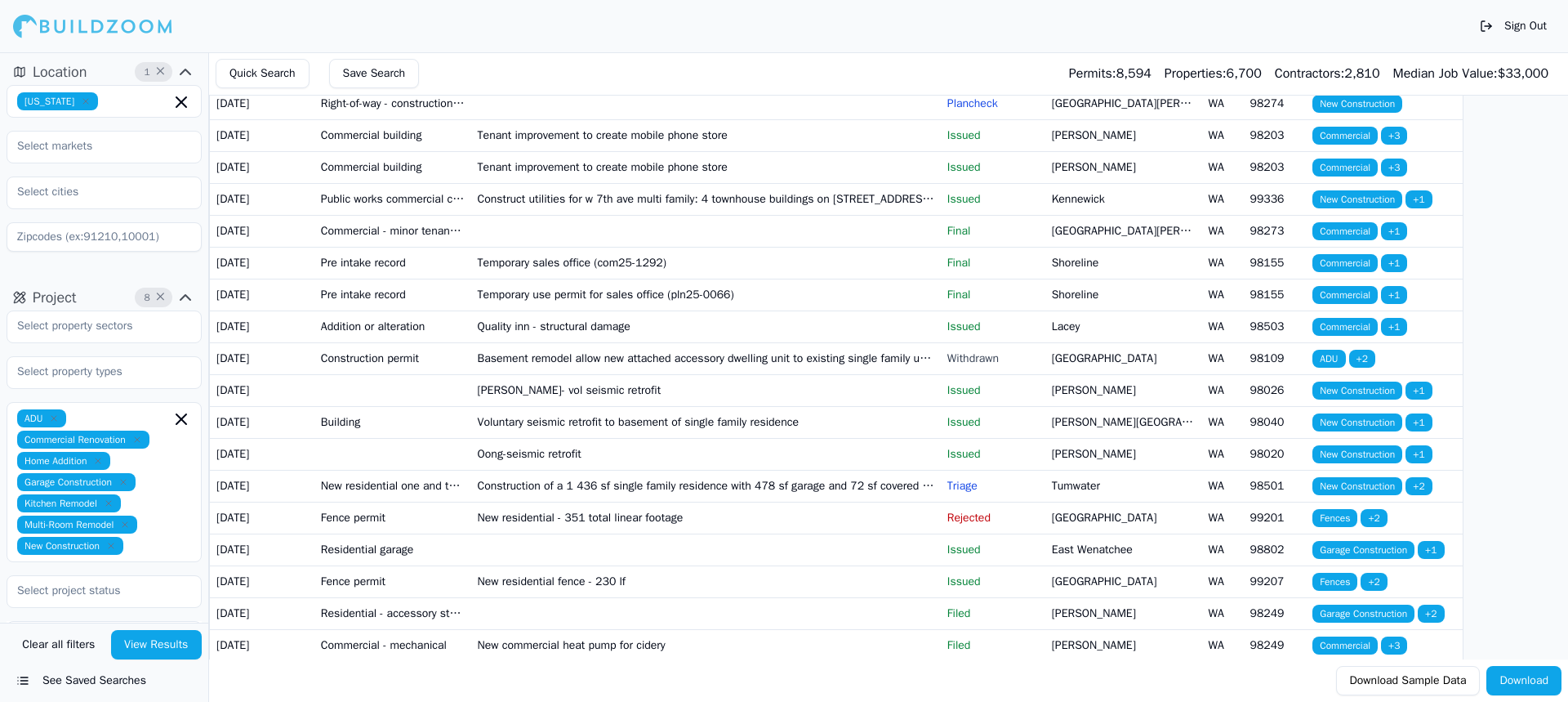 scroll, scrollTop: 899, scrollLeft: 0, axis: vertical 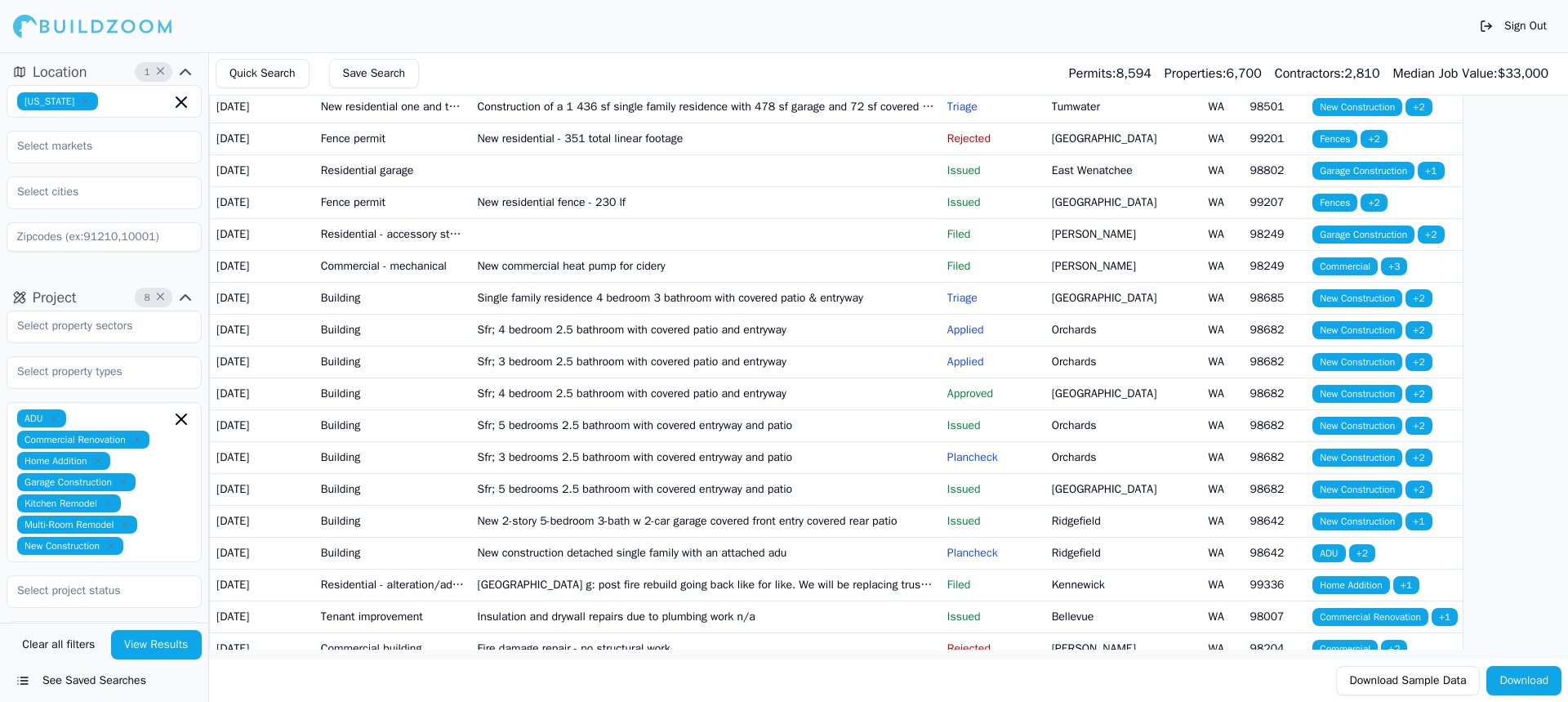 click on "Quality inn - structural damage" at bounding box center (706, -53) 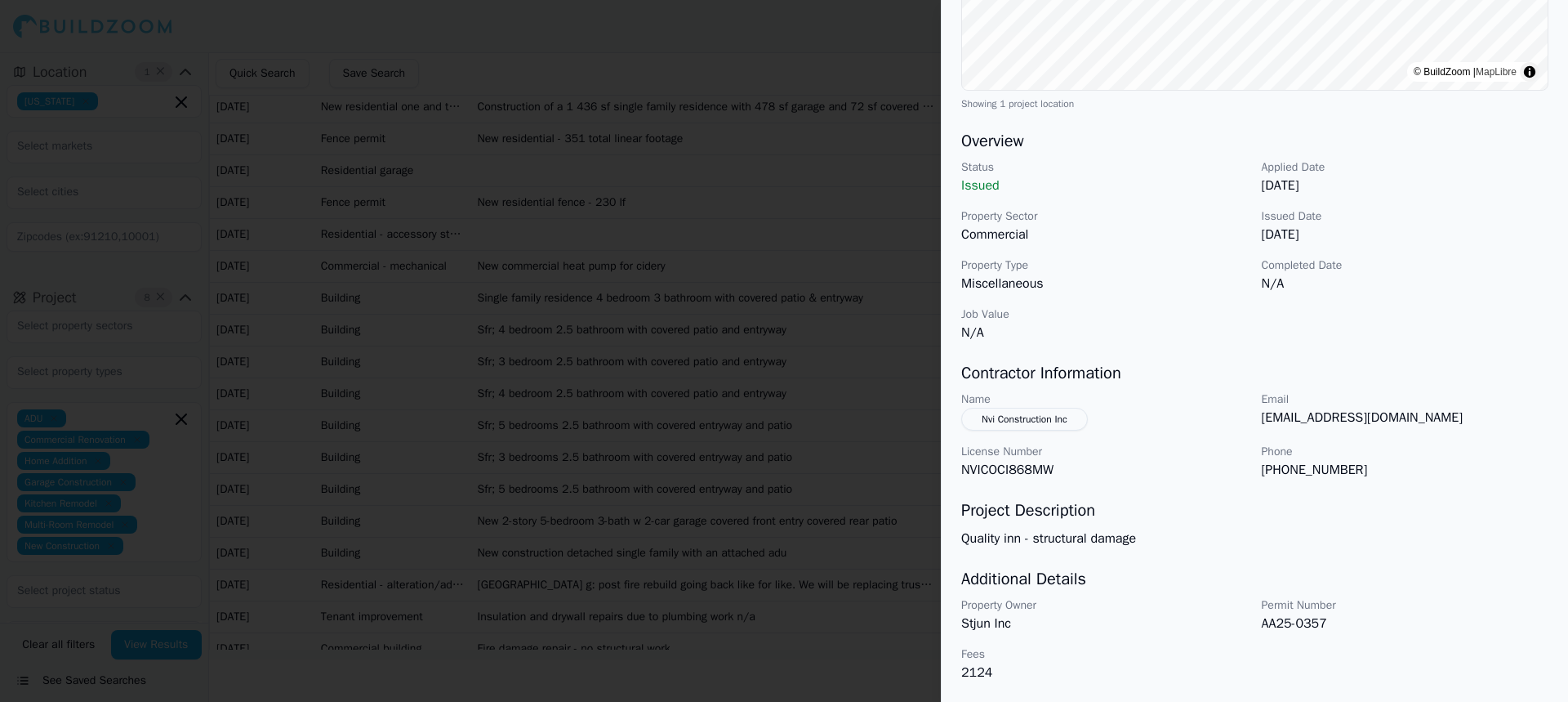 scroll, scrollTop: 302, scrollLeft: 0, axis: vertical 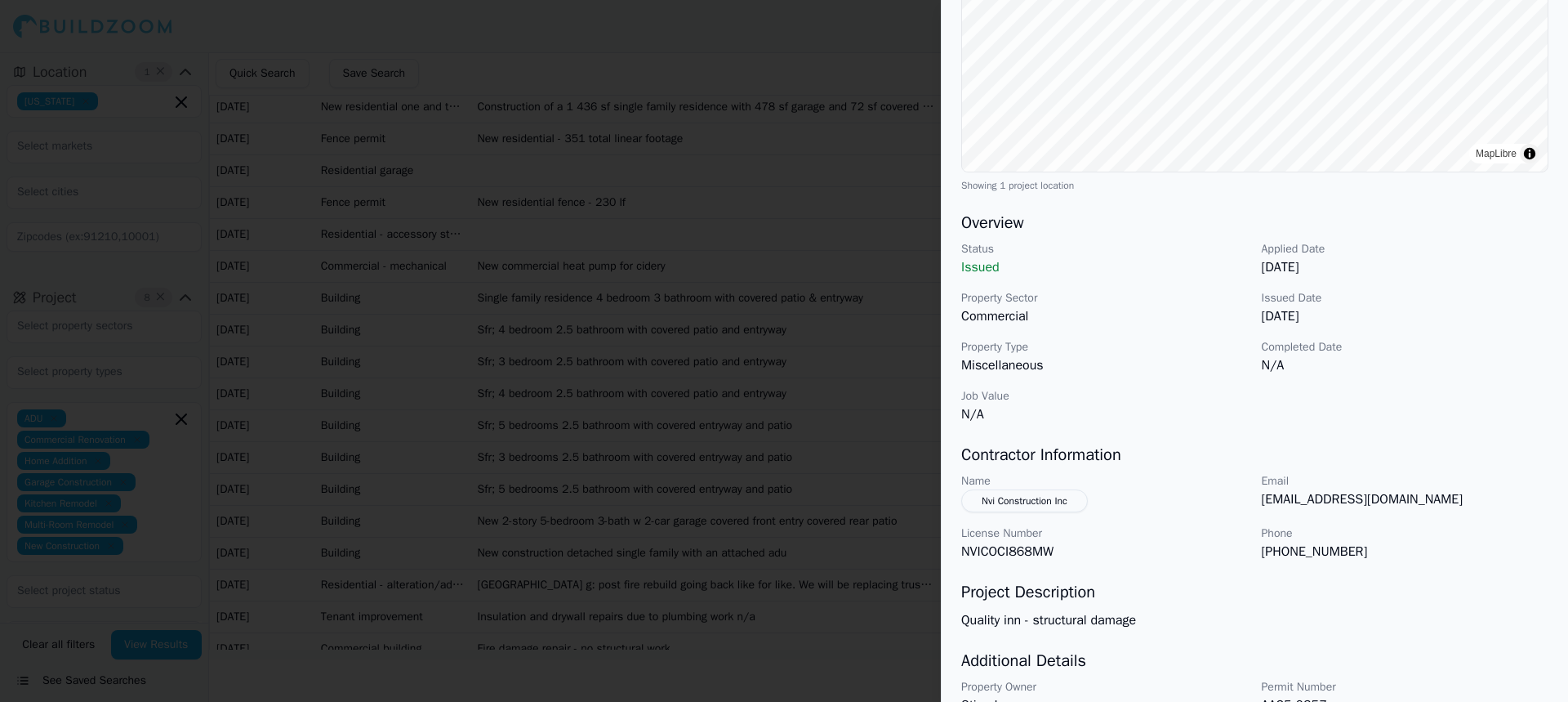 click at bounding box center (784, 351) 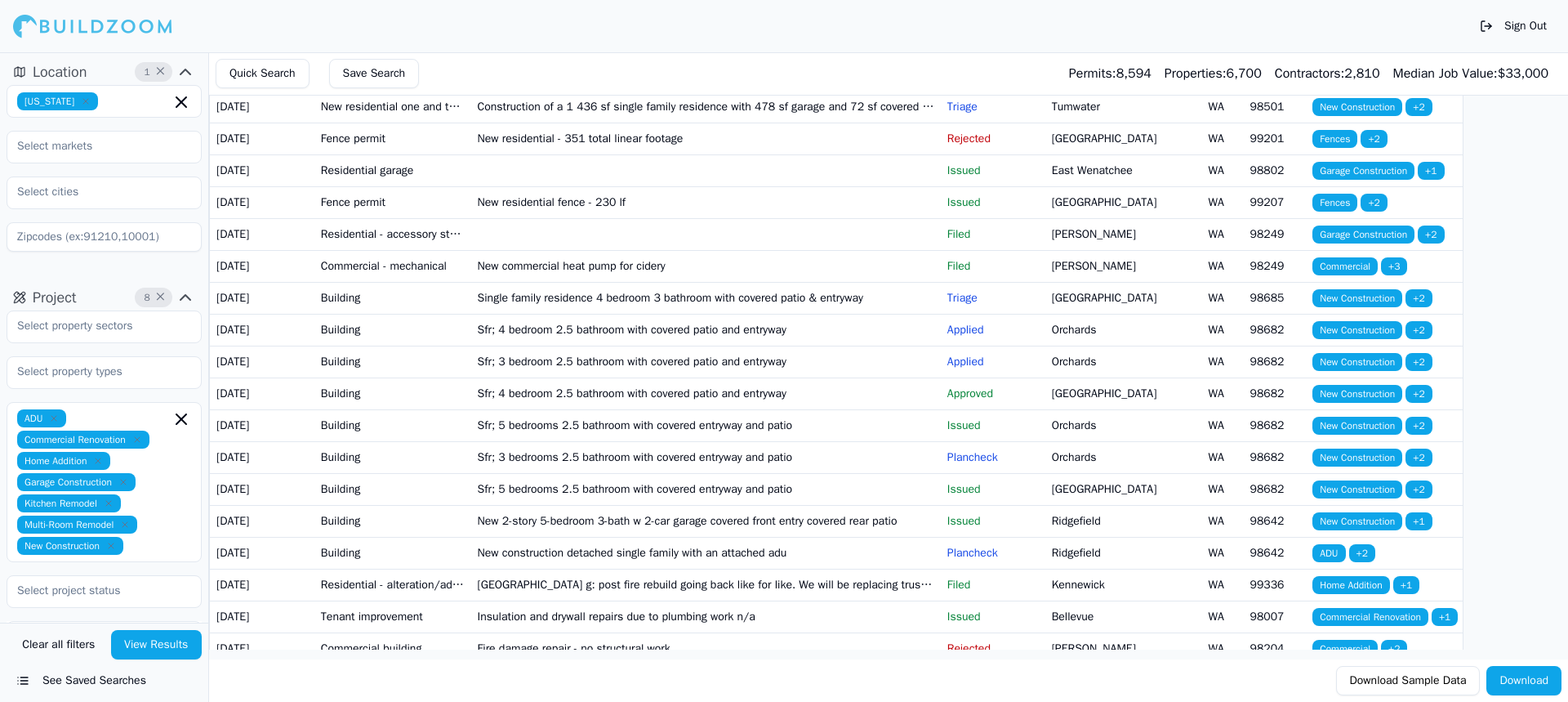 scroll, scrollTop: 1226, scrollLeft: 0, axis: vertical 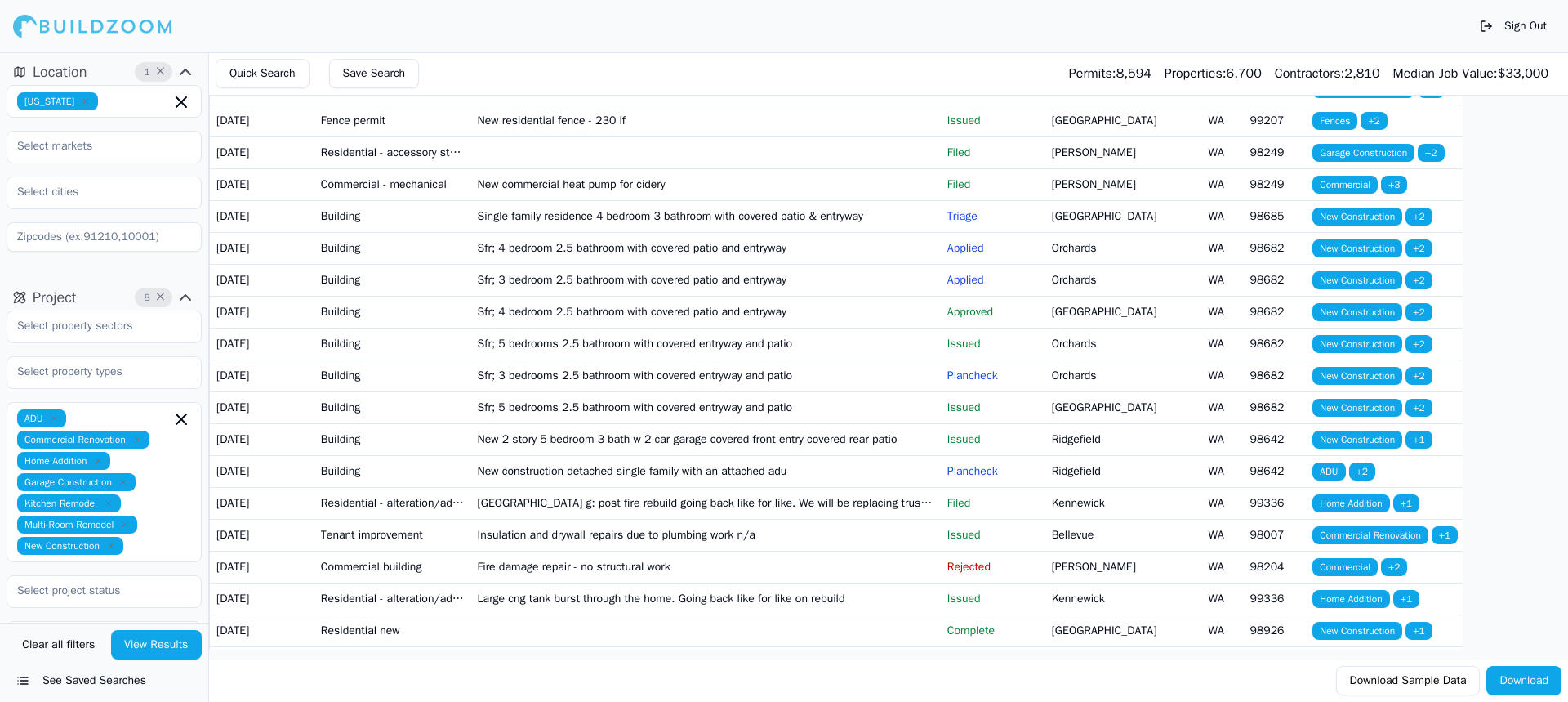 click on "Basement remodel allow new attached accessory dwelling unit to existing single family use per land use code. Construct alterations for a two family dwelling including site retaining walls per plan" at bounding box center (706, -103) 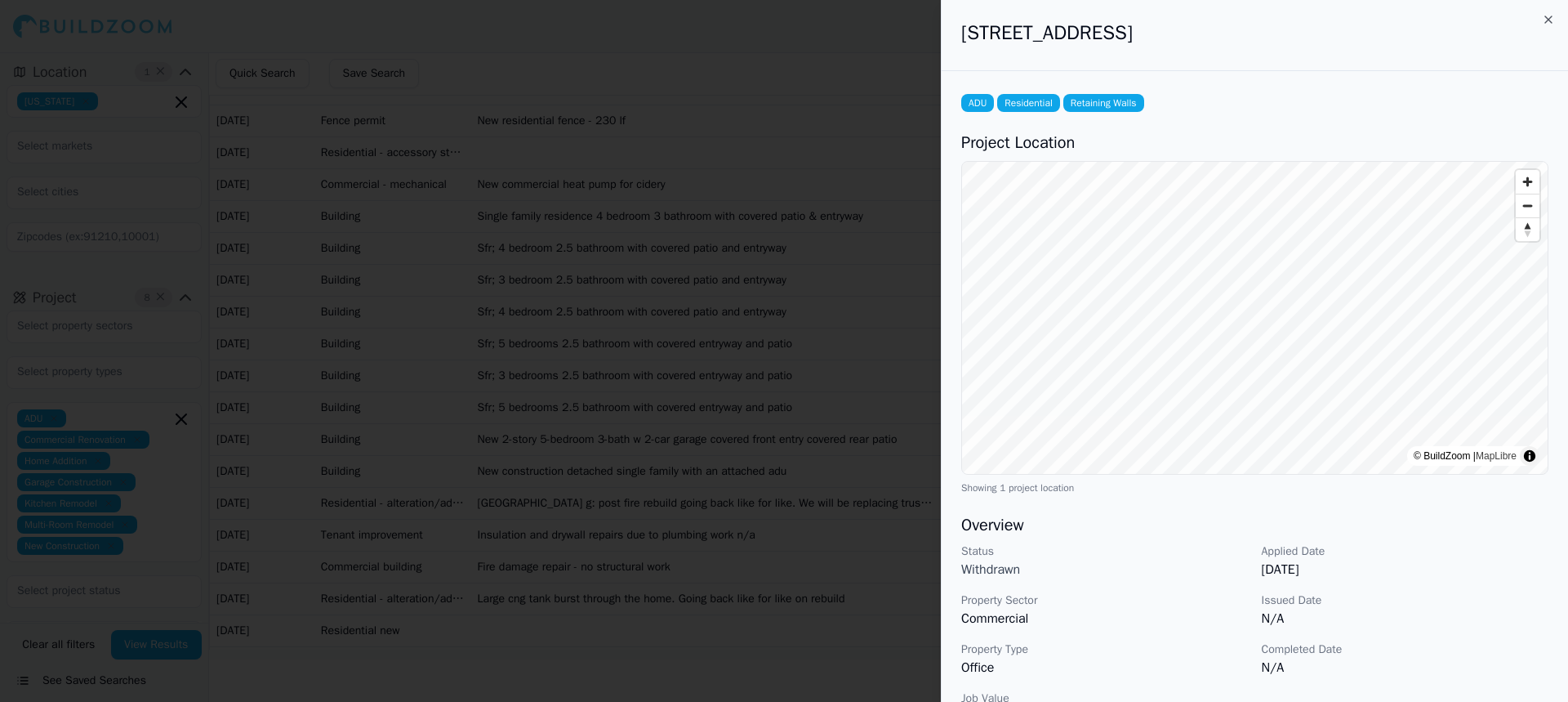 scroll, scrollTop: 327, scrollLeft: 0, axis: vertical 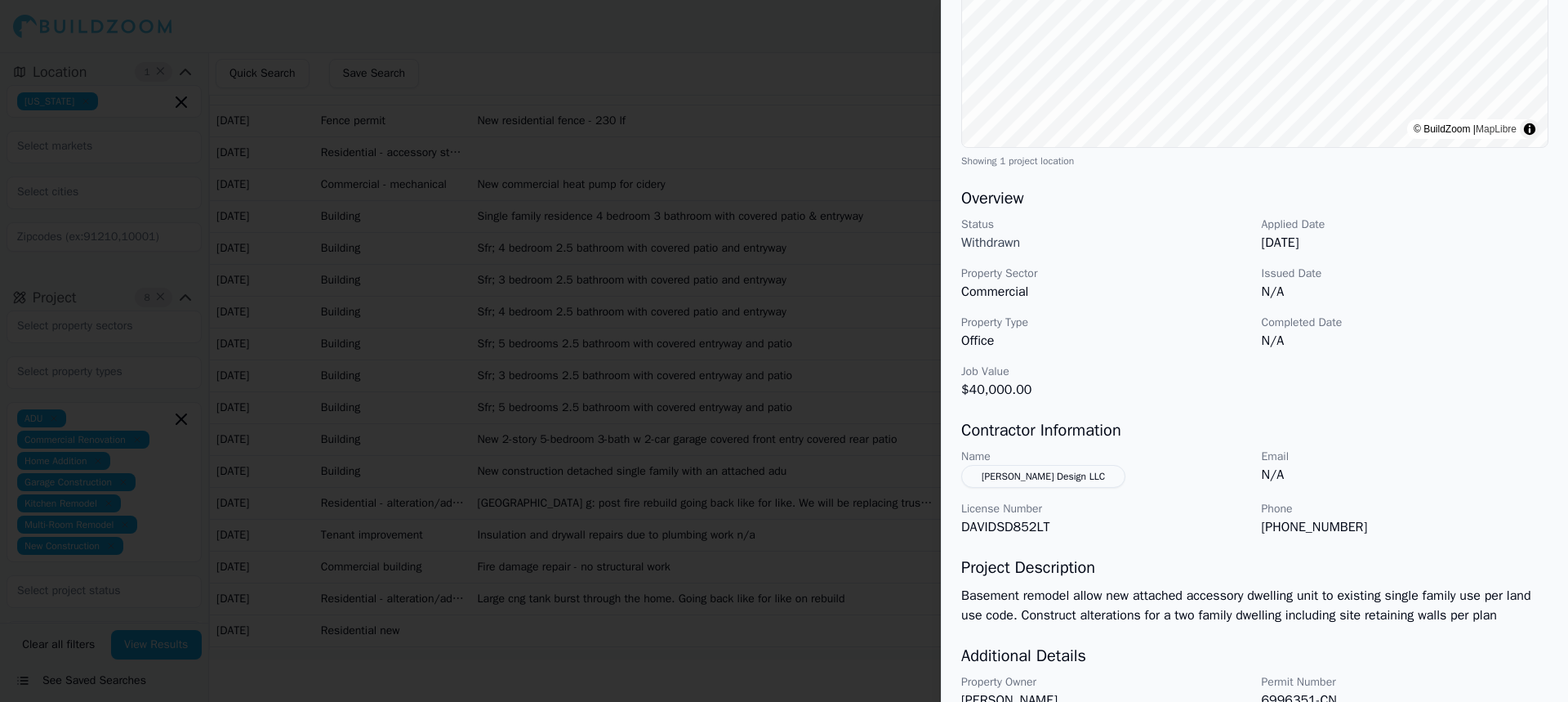 click at bounding box center [784, 351] 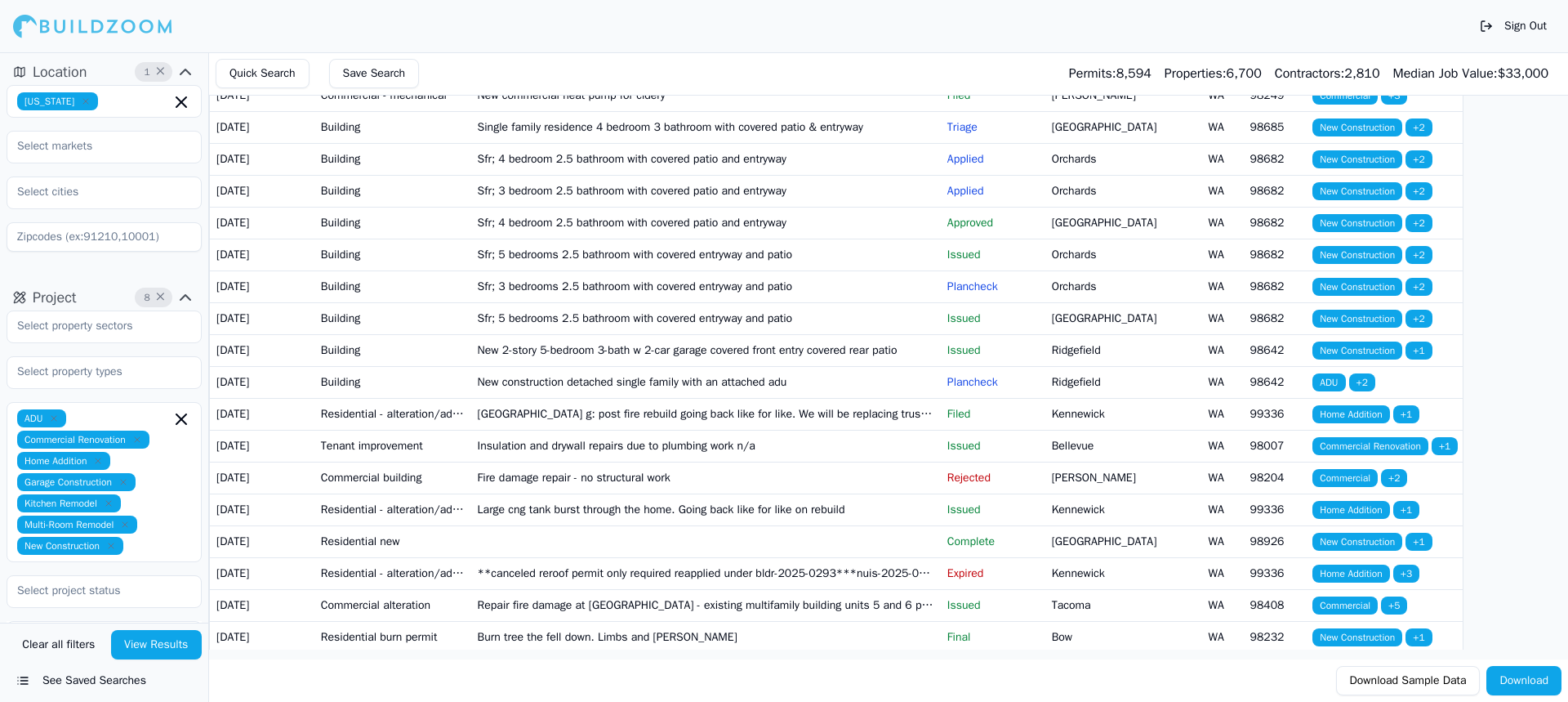 scroll, scrollTop: 1389, scrollLeft: 0, axis: vertical 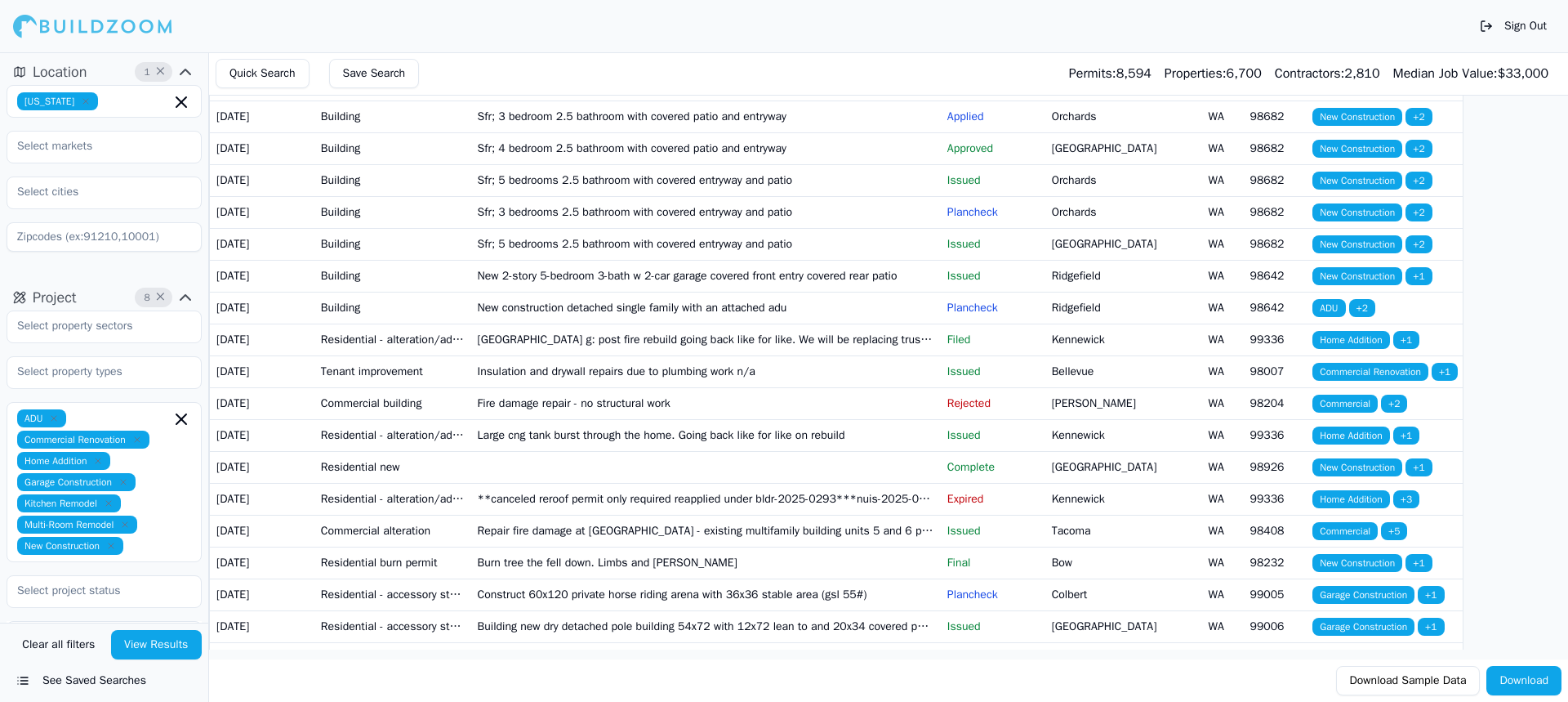 click on "Construction of a 1 436 sf single family residence with 478 sf garage and 72 sf covered porch and 72 sf covered patio" at bounding box center (706, -139) 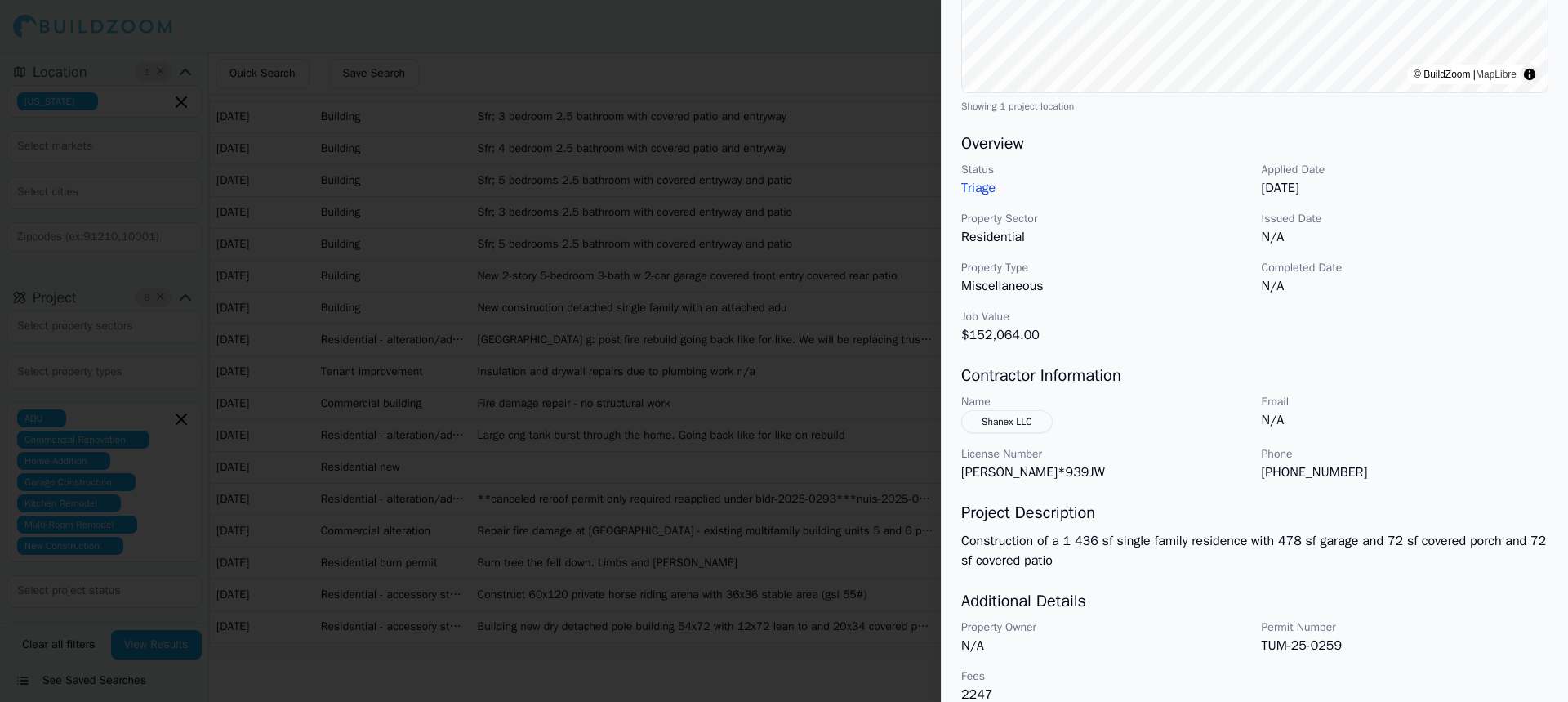 scroll, scrollTop: 404, scrollLeft: 0, axis: vertical 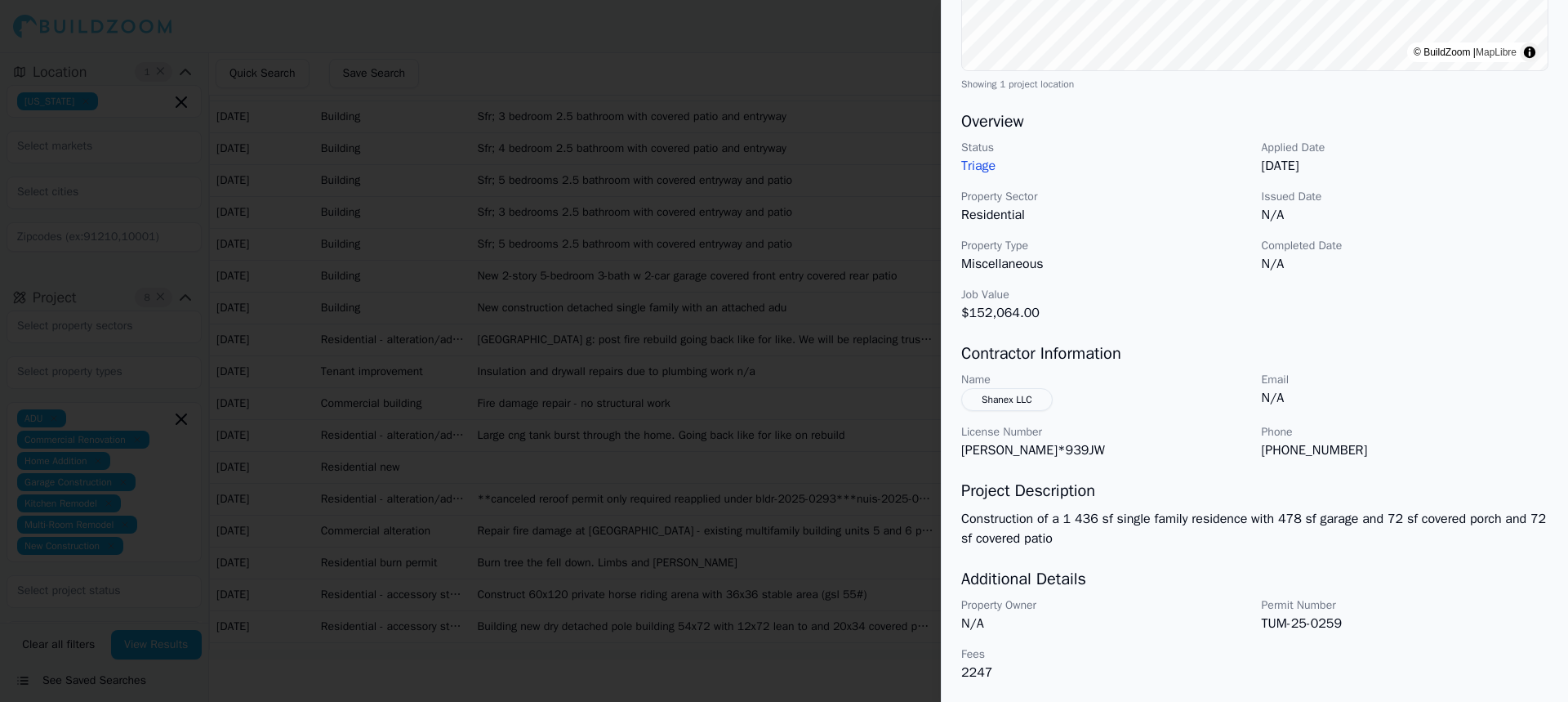 click at bounding box center (784, 351) 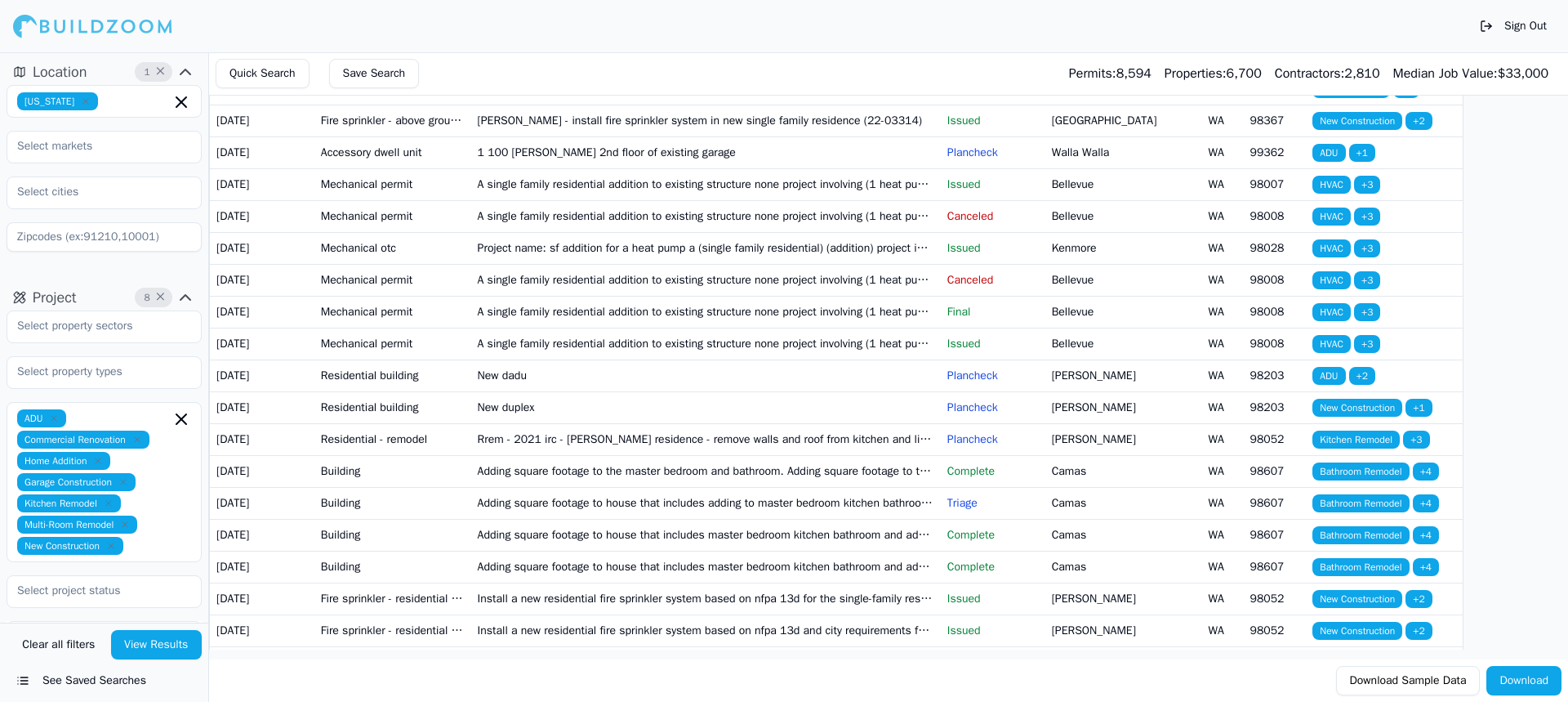 scroll, scrollTop: 2207, scrollLeft: 0, axis: vertical 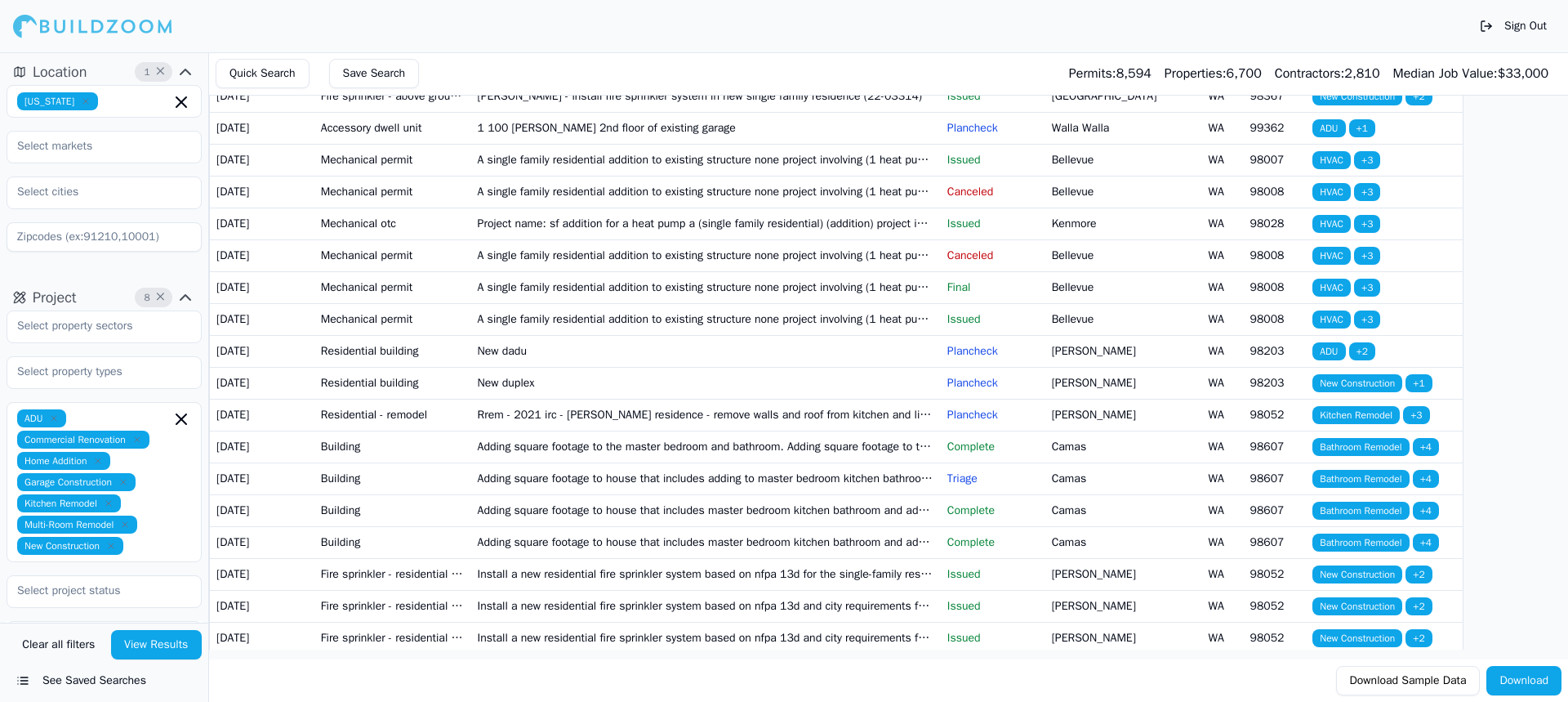 click on "Repair fire damage at madrona apartments - existing multifamily building units 5 and 6 per approved drawings" at bounding box center (706, -287) 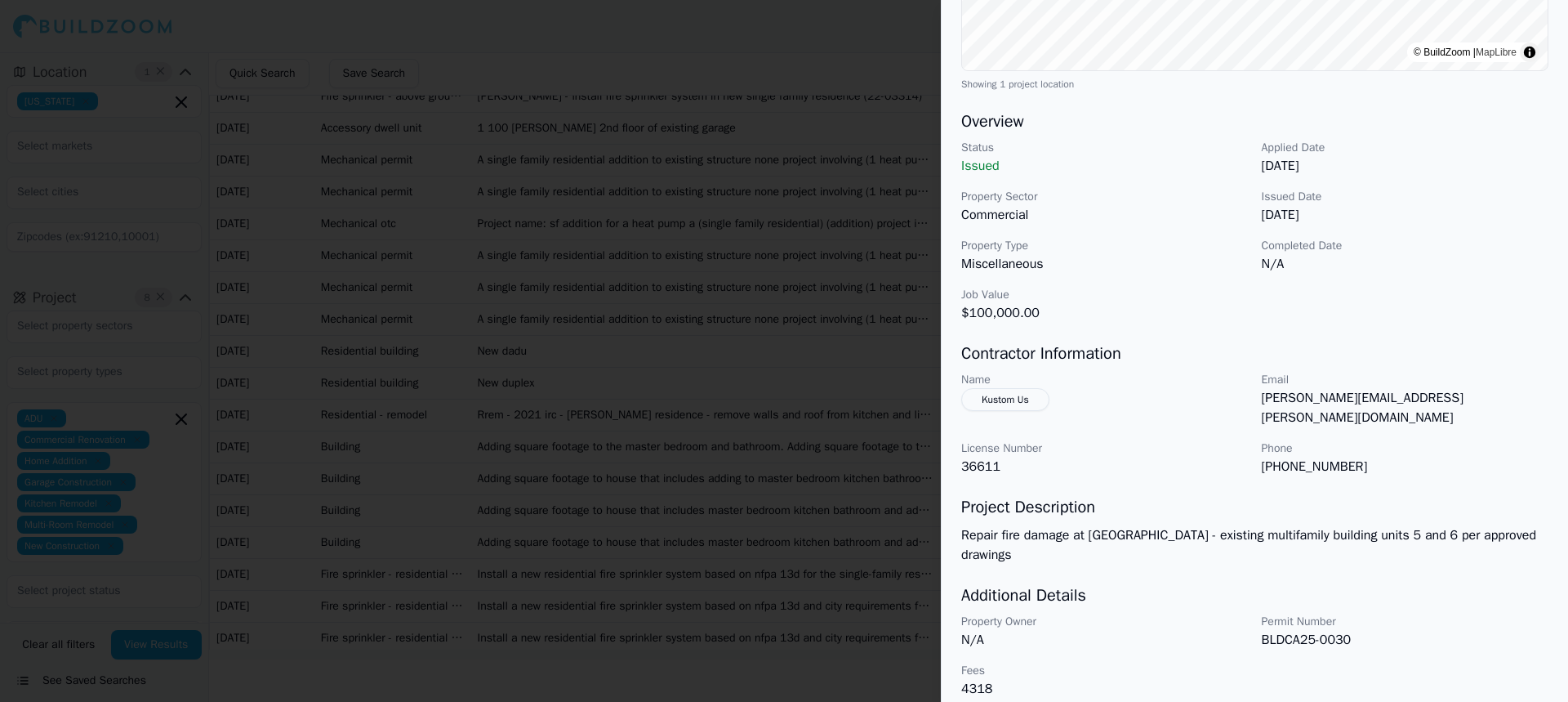 scroll, scrollTop: 322, scrollLeft: 0, axis: vertical 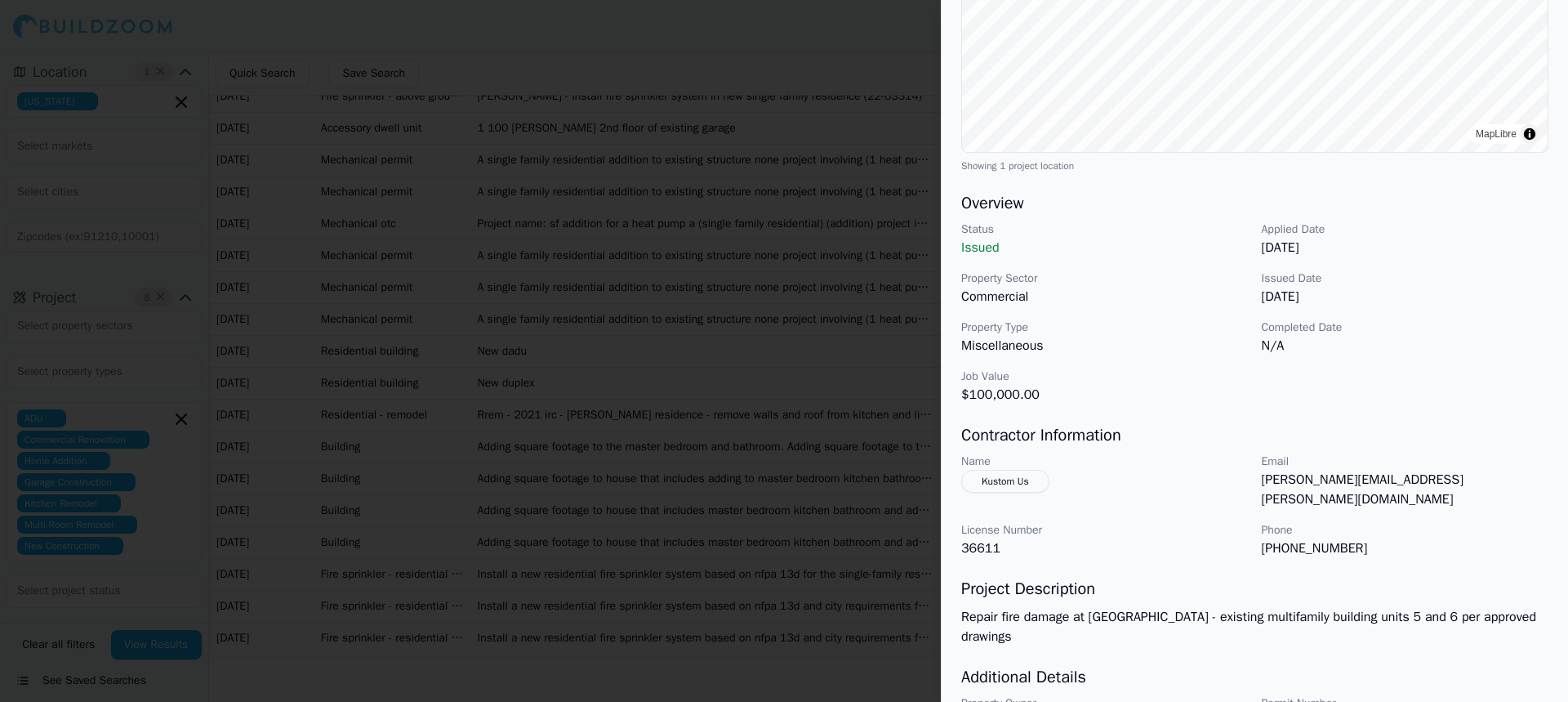 click at bounding box center (784, 351) 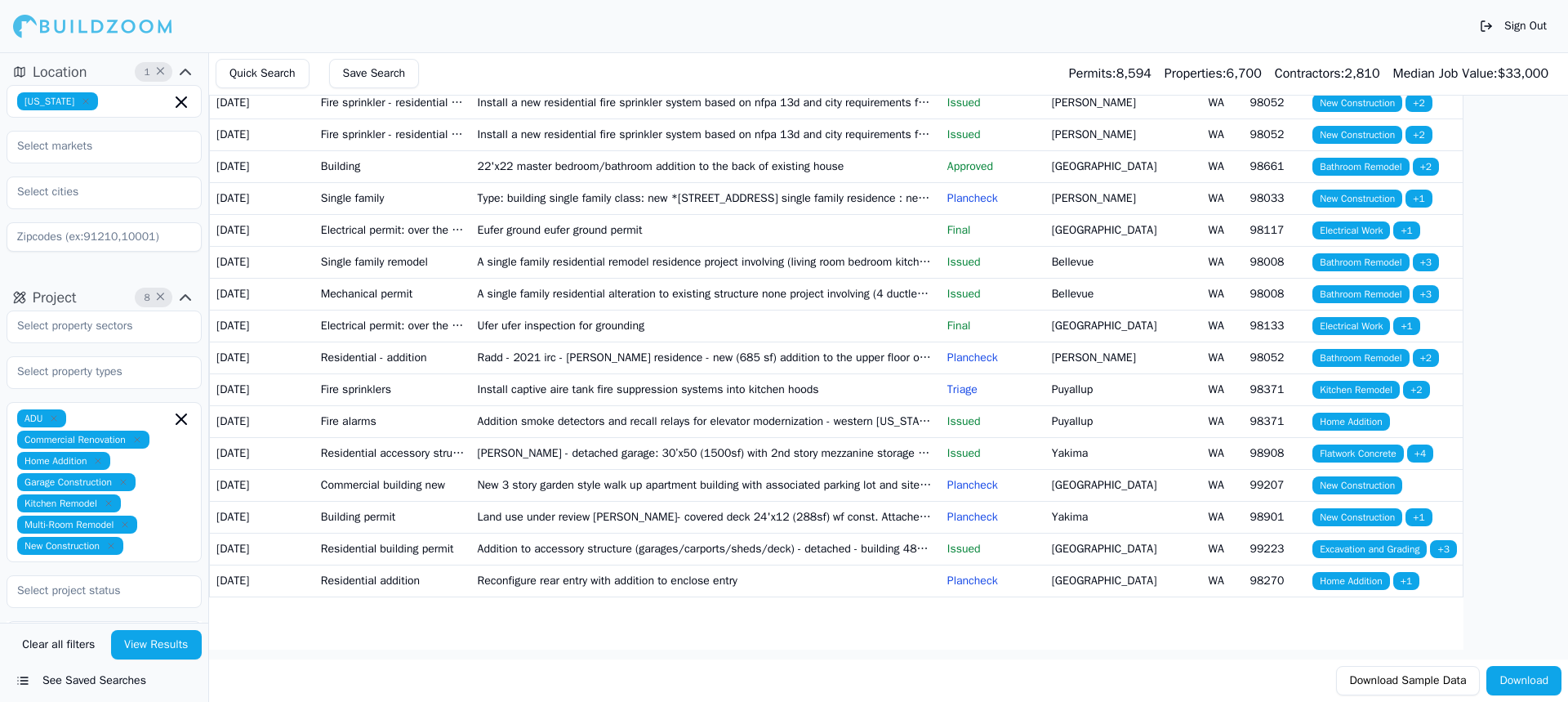scroll, scrollTop: 3936, scrollLeft: 0, axis: vertical 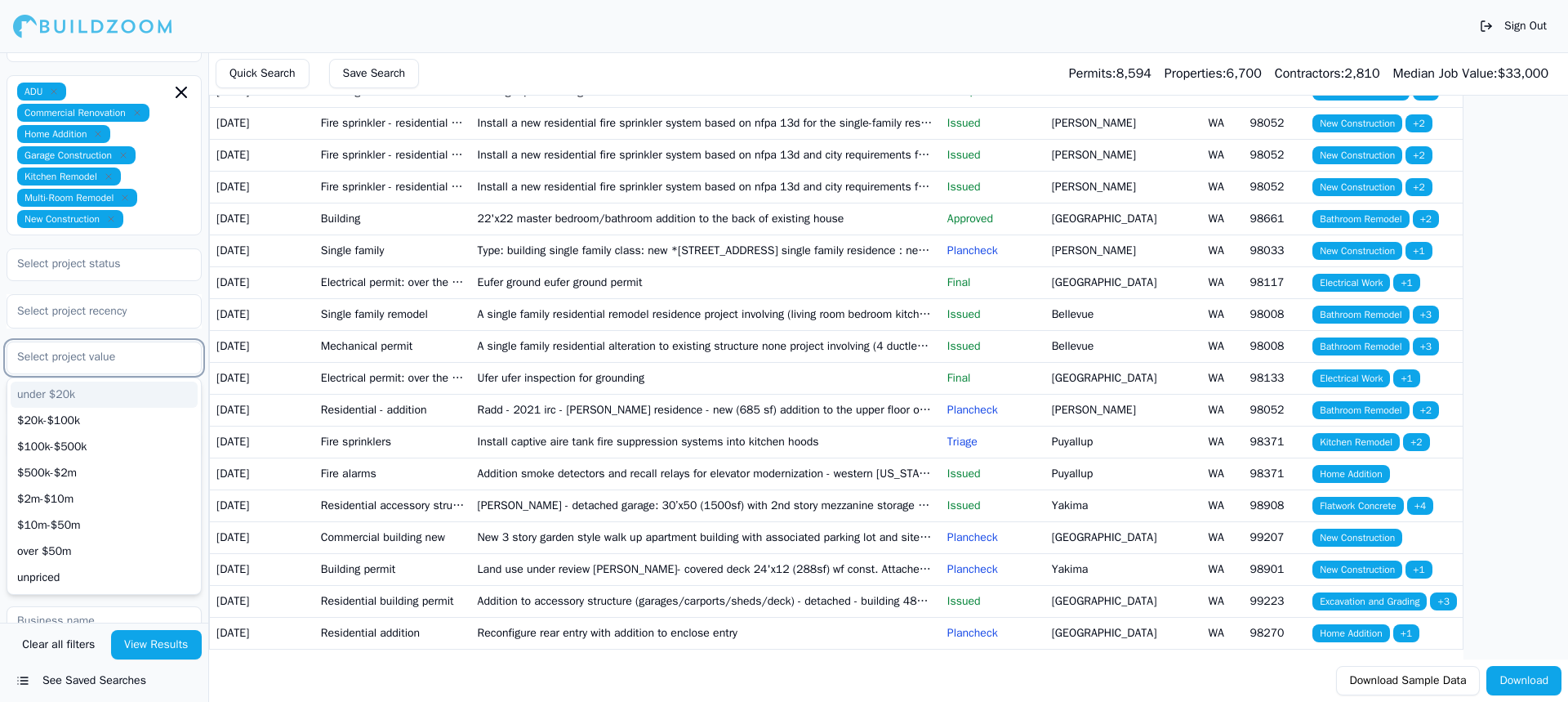 click at bounding box center (94, 357) 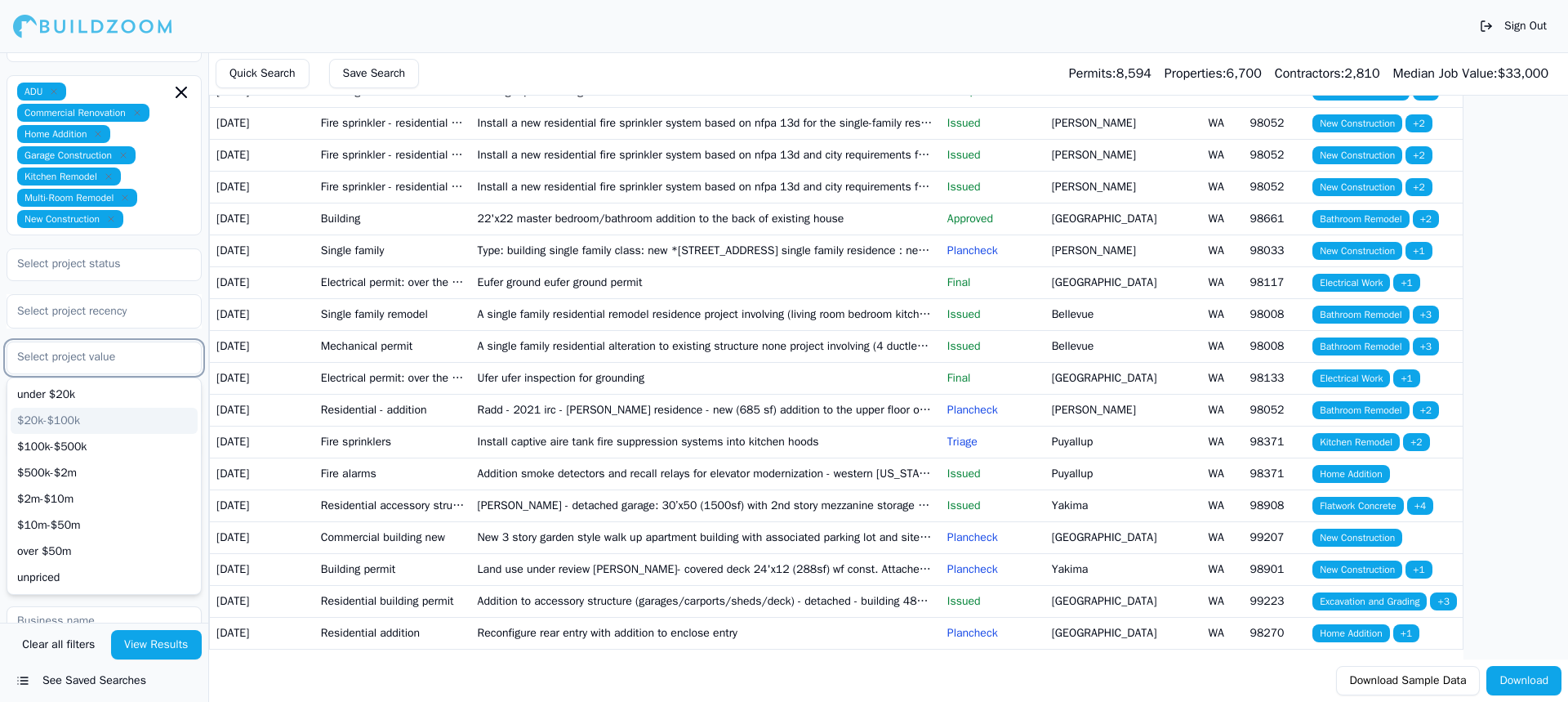click on "$20k-$100k" at bounding box center [104, 421] 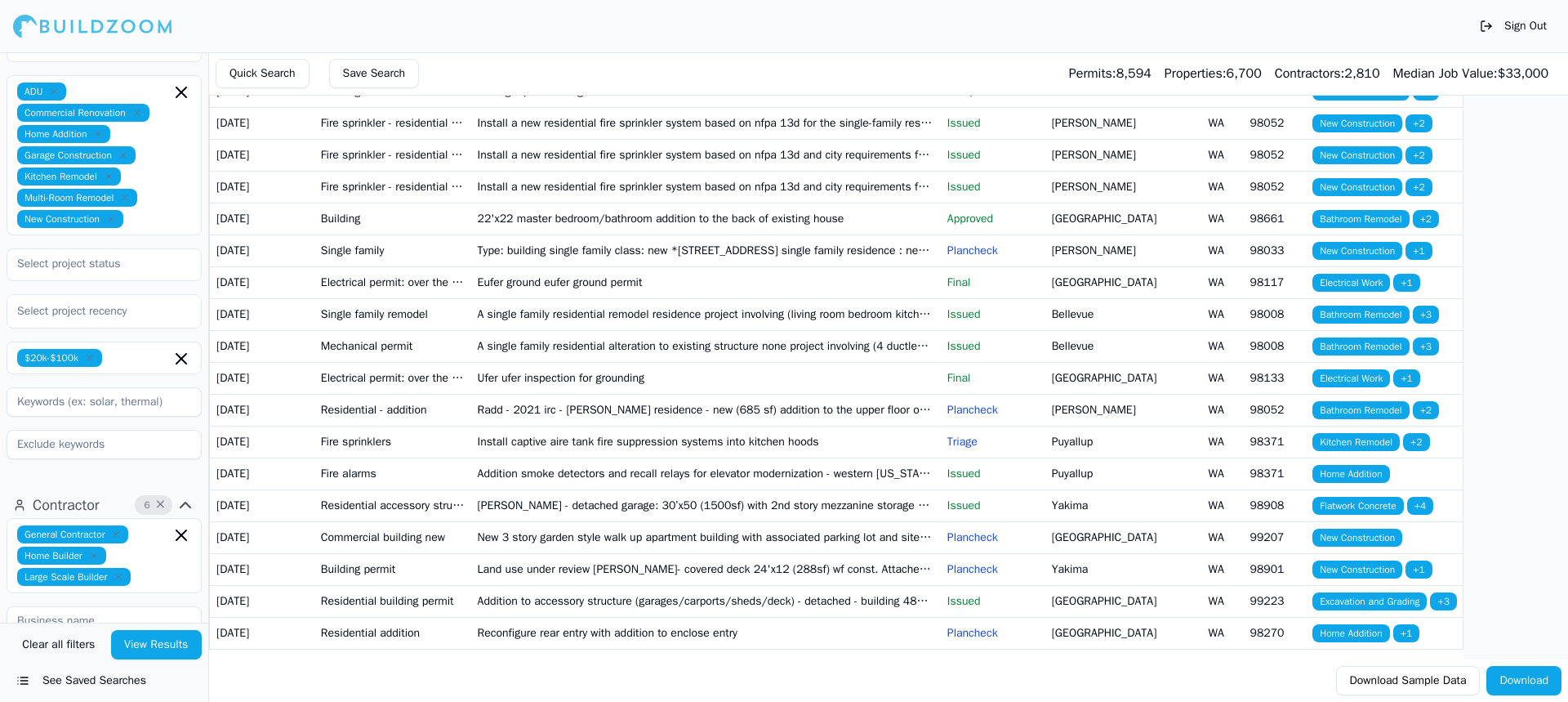 click on "ADU Commercial Renovation Home Addition Garage Construction Kitchen Remodel Multi-Room Remodel New Construction Select project recency $20k-$100k" at bounding box center [104, 221] 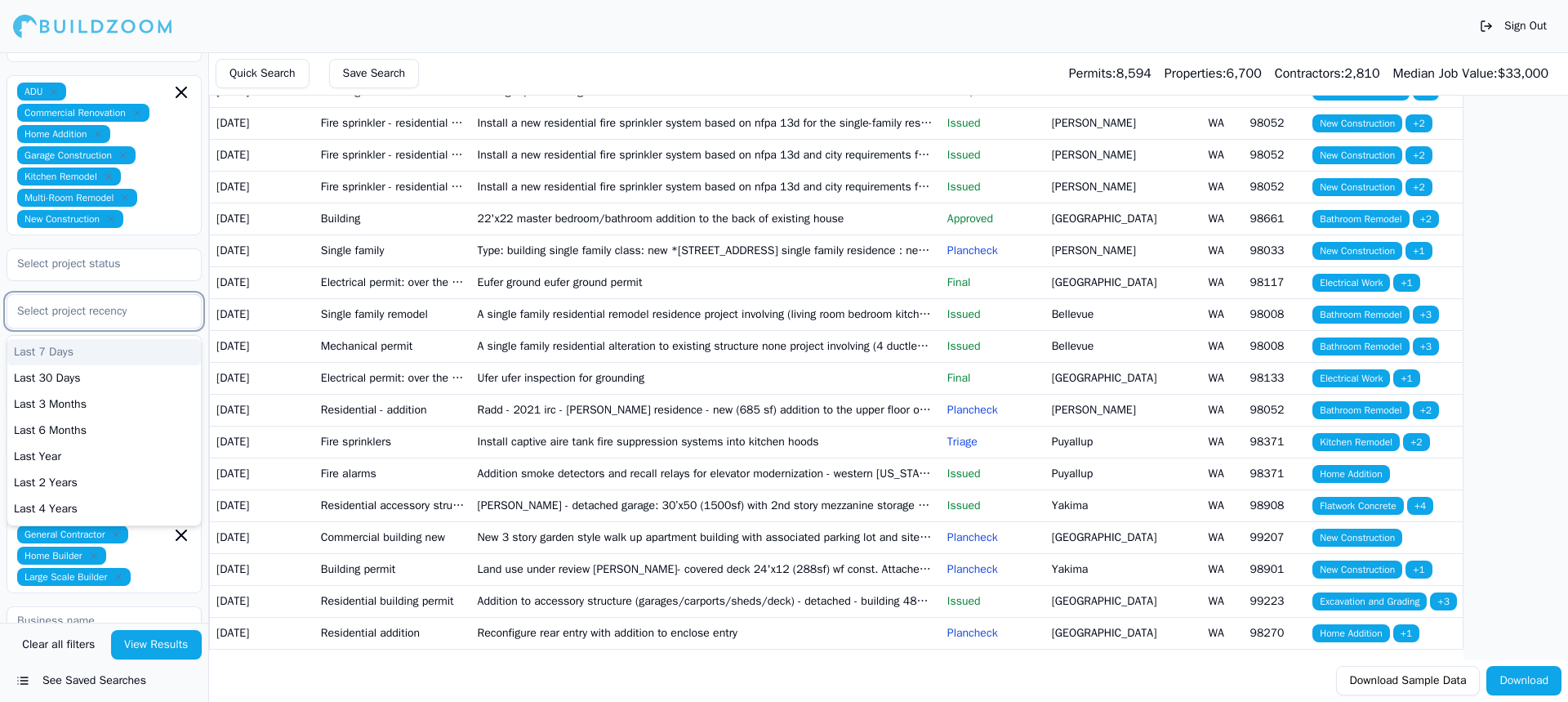 click at bounding box center [104, 311] 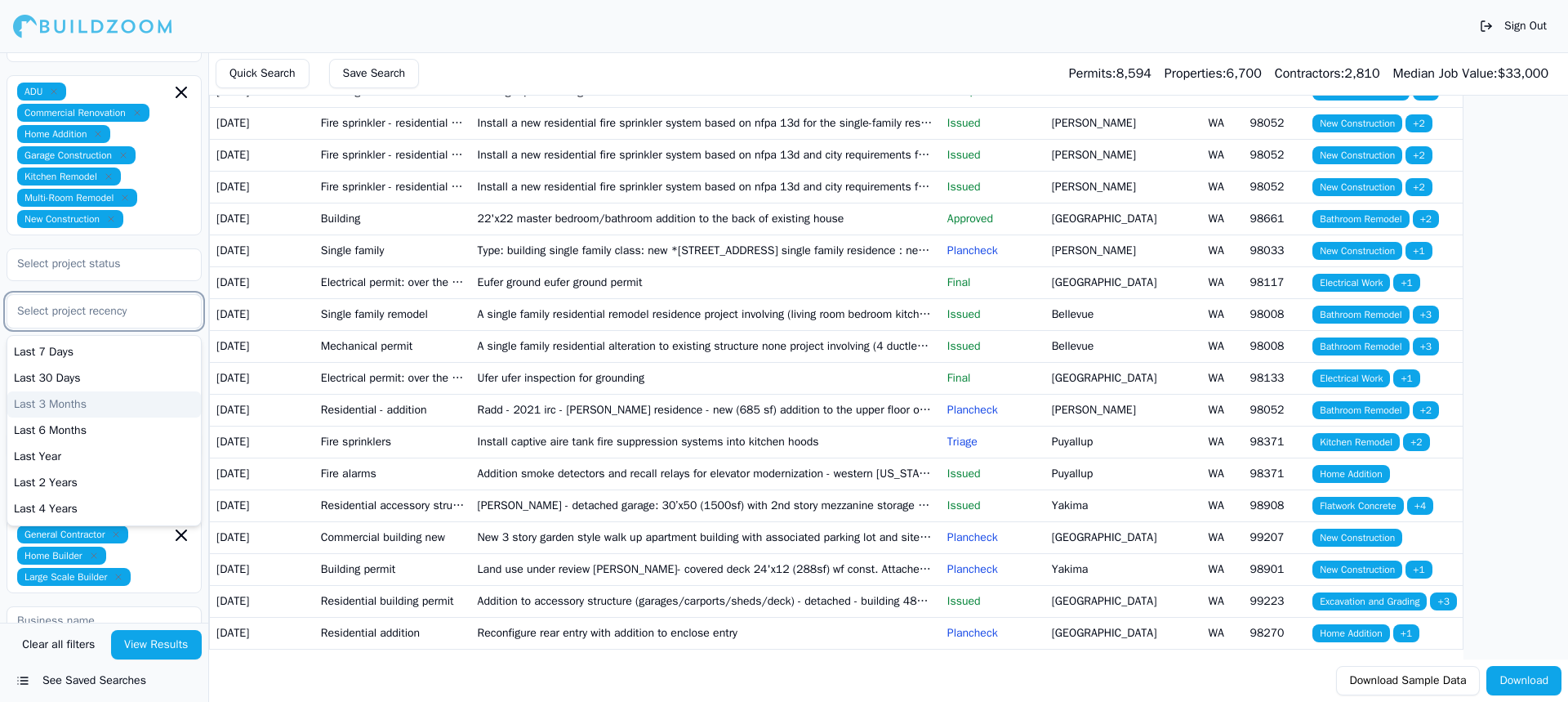 click on "Last 3 Months" at bounding box center [104, 405] 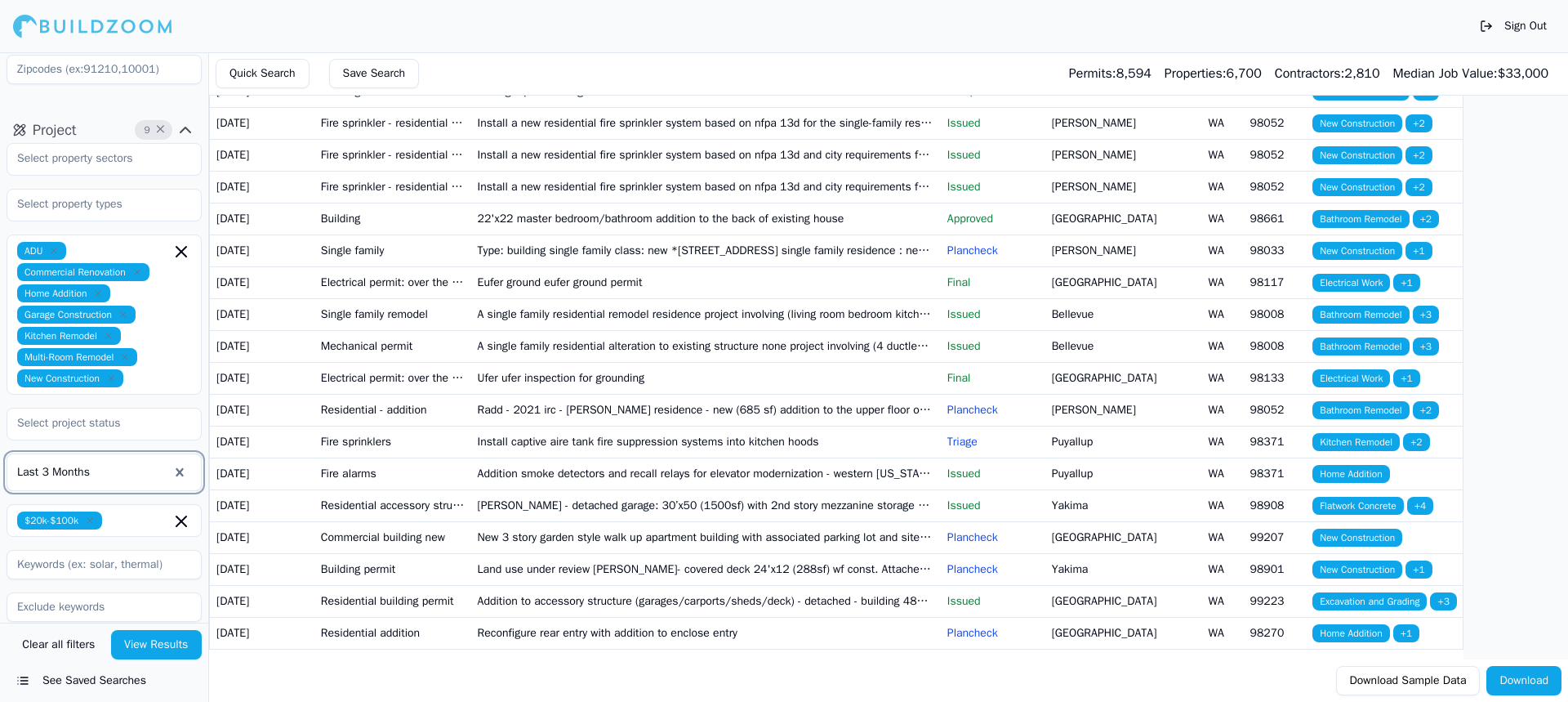 scroll, scrollTop: 163, scrollLeft: 0, axis: vertical 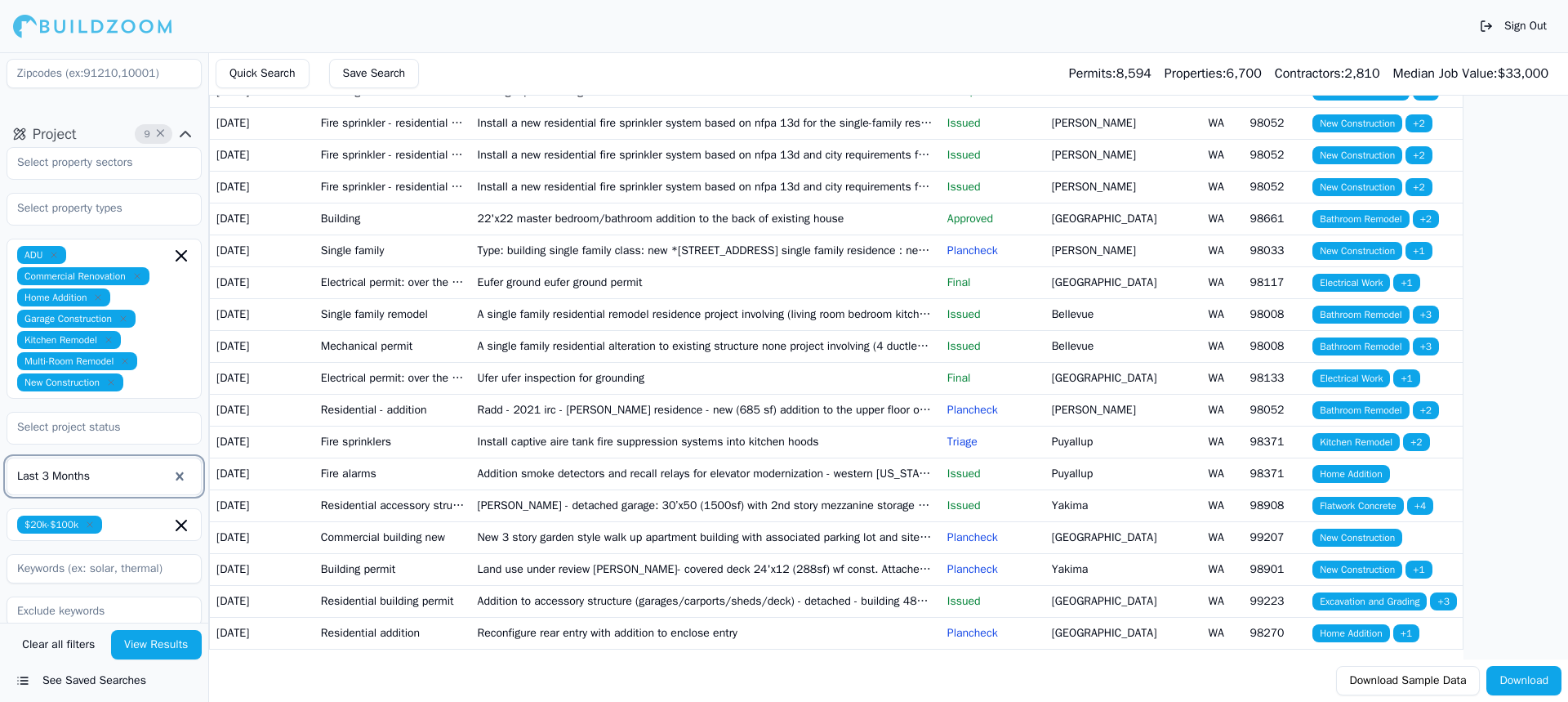 click on "View Results" at bounding box center (157, 645) 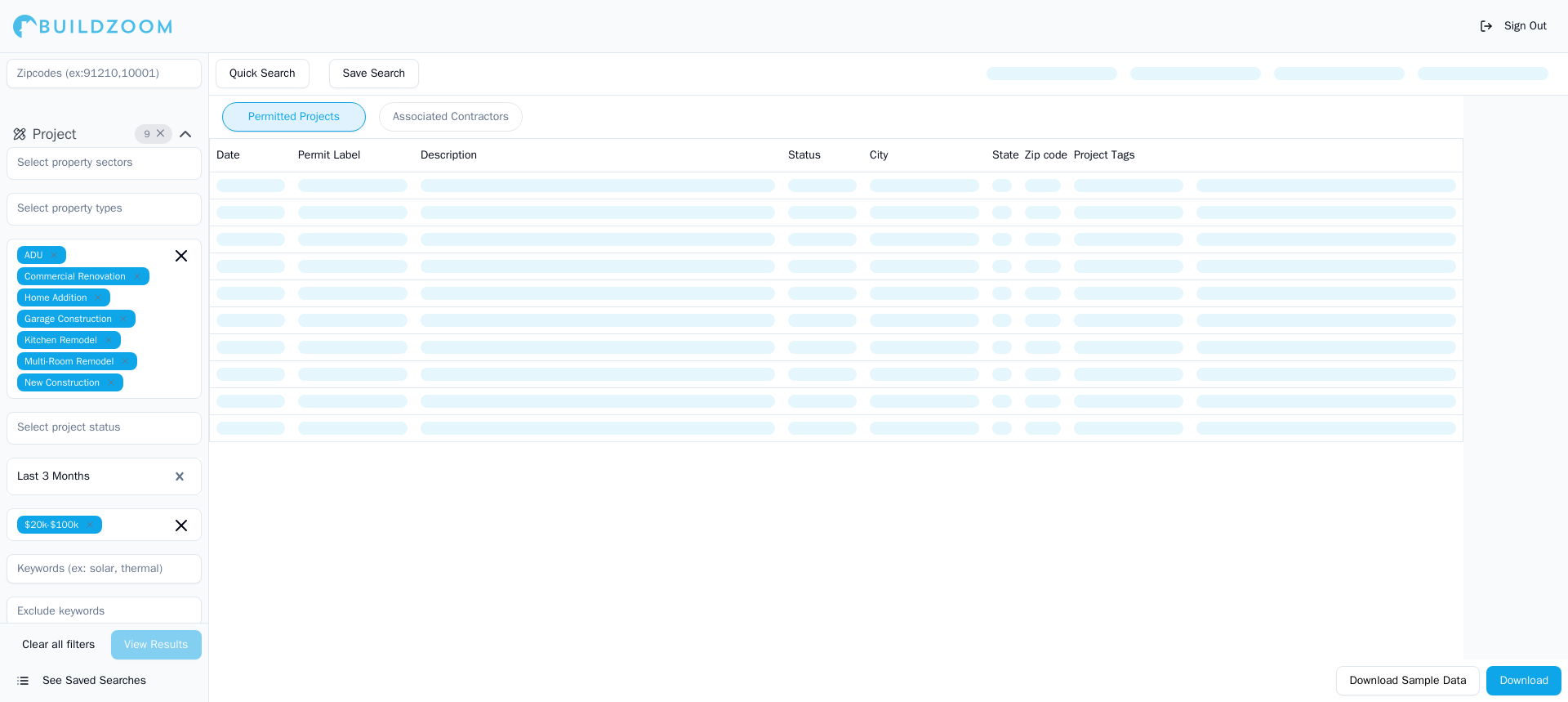 scroll, scrollTop: 0, scrollLeft: 0, axis: both 